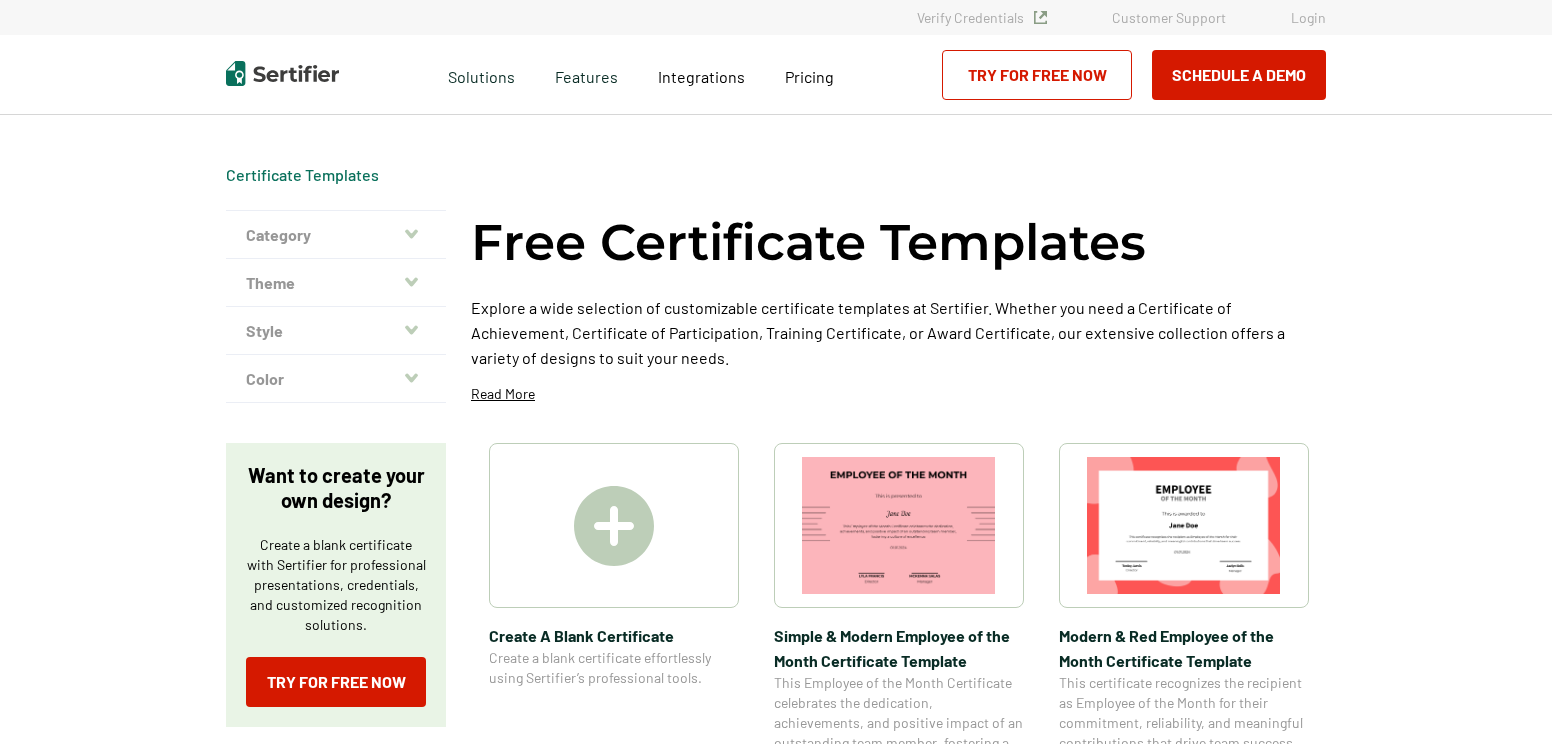 scroll, scrollTop: 0, scrollLeft: 0, axis: both 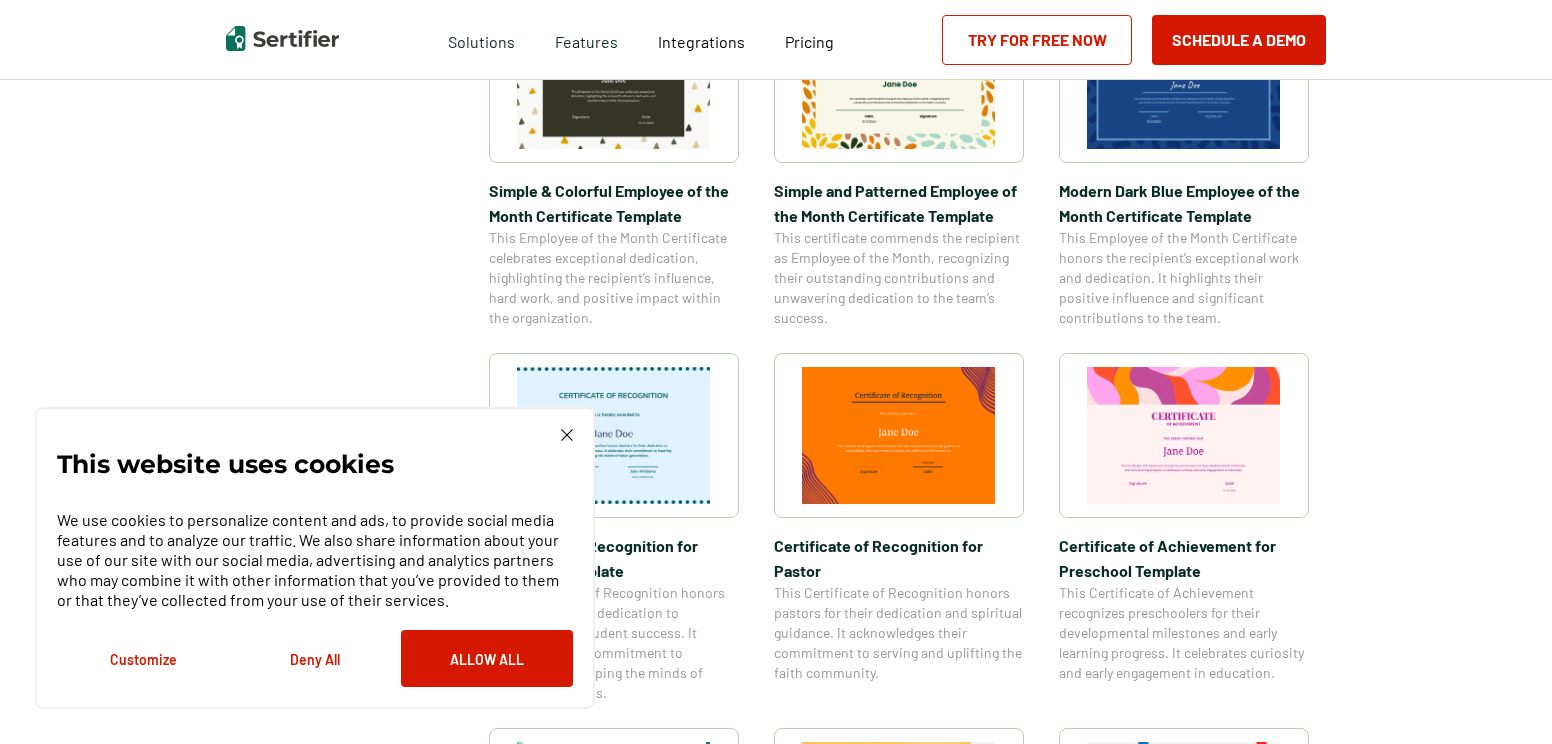 click on "This website uses cookies We use cookies to personalize content and ads, to provide social media features and to analyze our traffic. We also share information about your use of our site with our social media, advertising and analytics partners who may combine it with other information that you’ve provided to them or that they’ve collected from your use of their services. Customize Deny All Allow All" at bounding box center (315, 558) 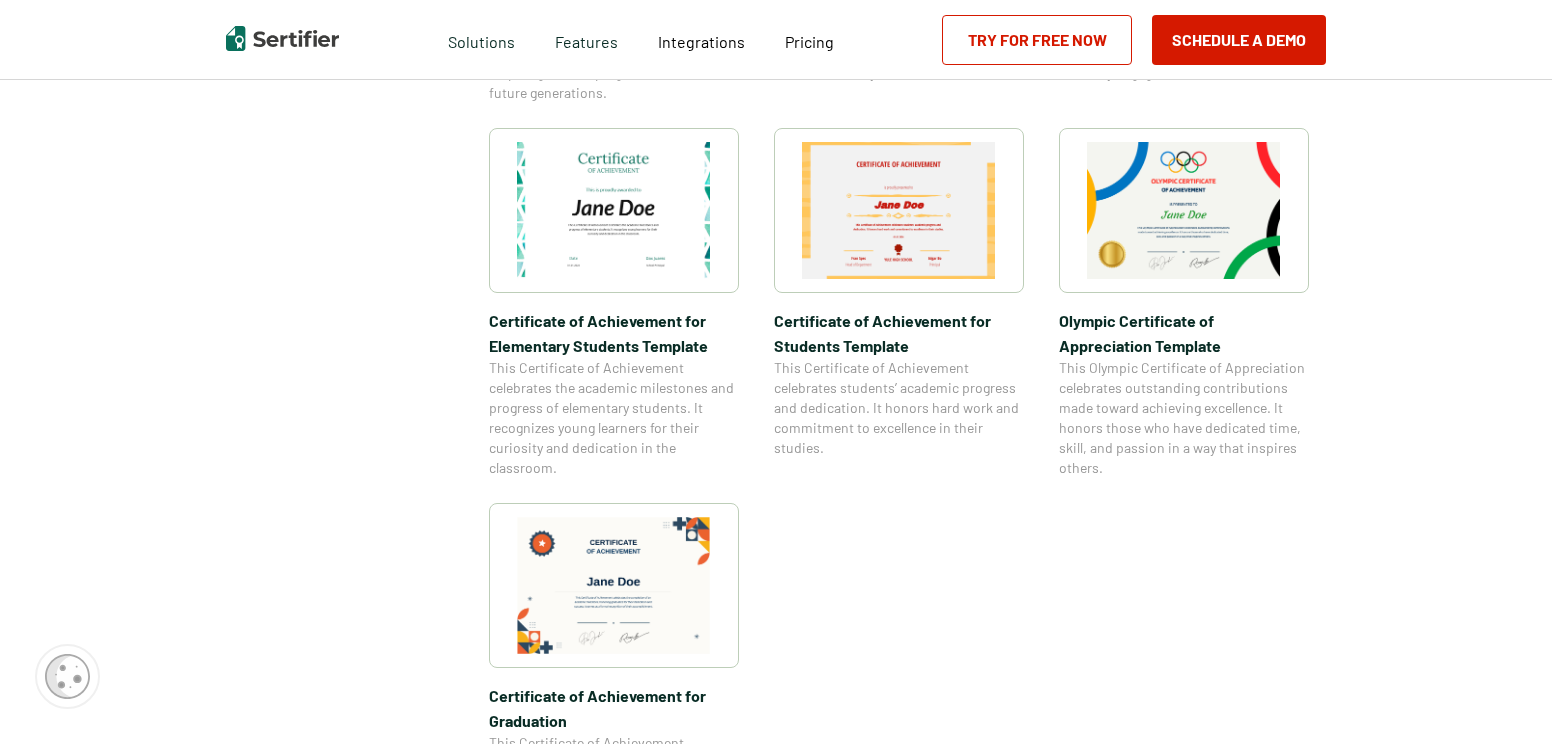 scroll, scrollTop: 1700, scrollLeft: 0, axis: vertical 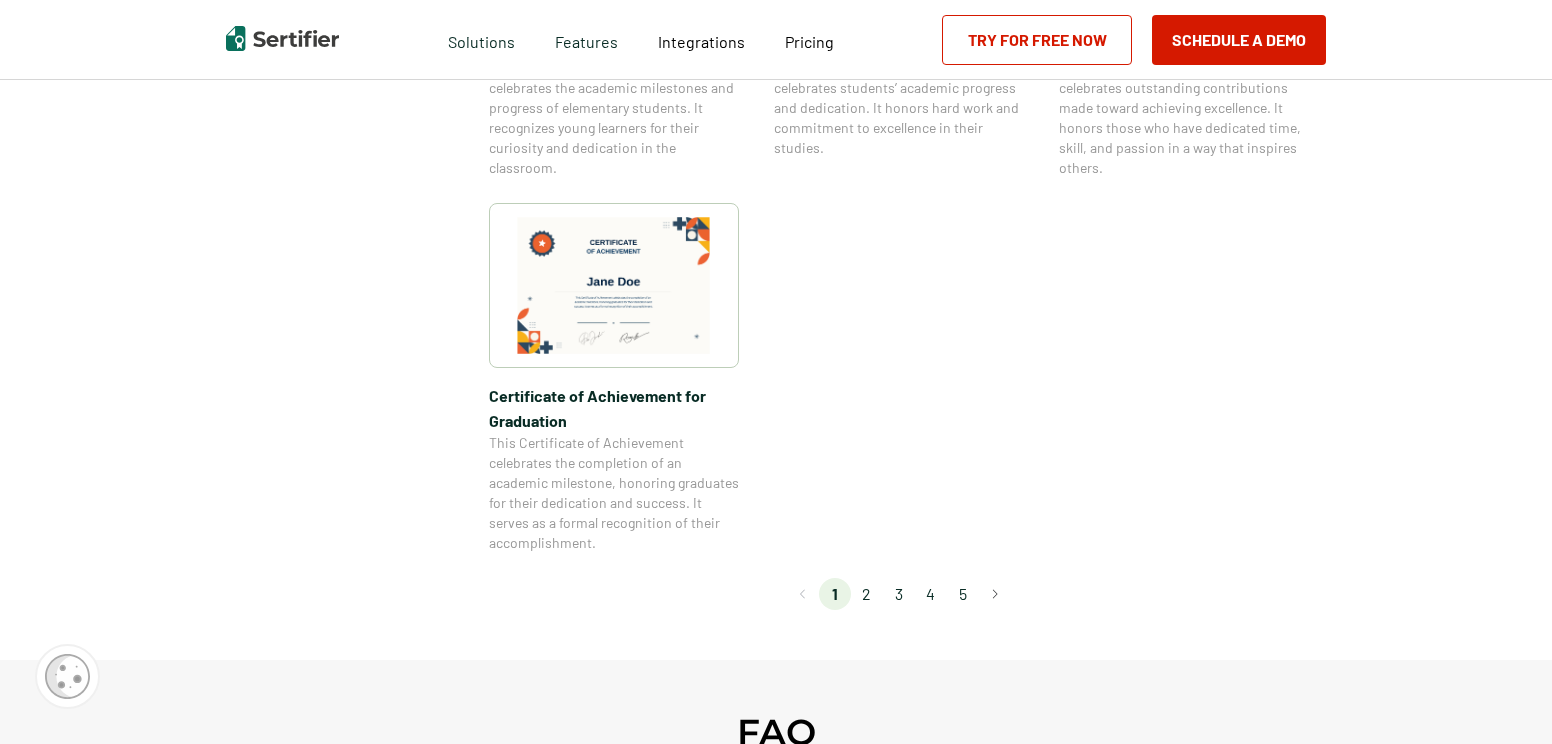click on "2" at bounding box center [867, 594] 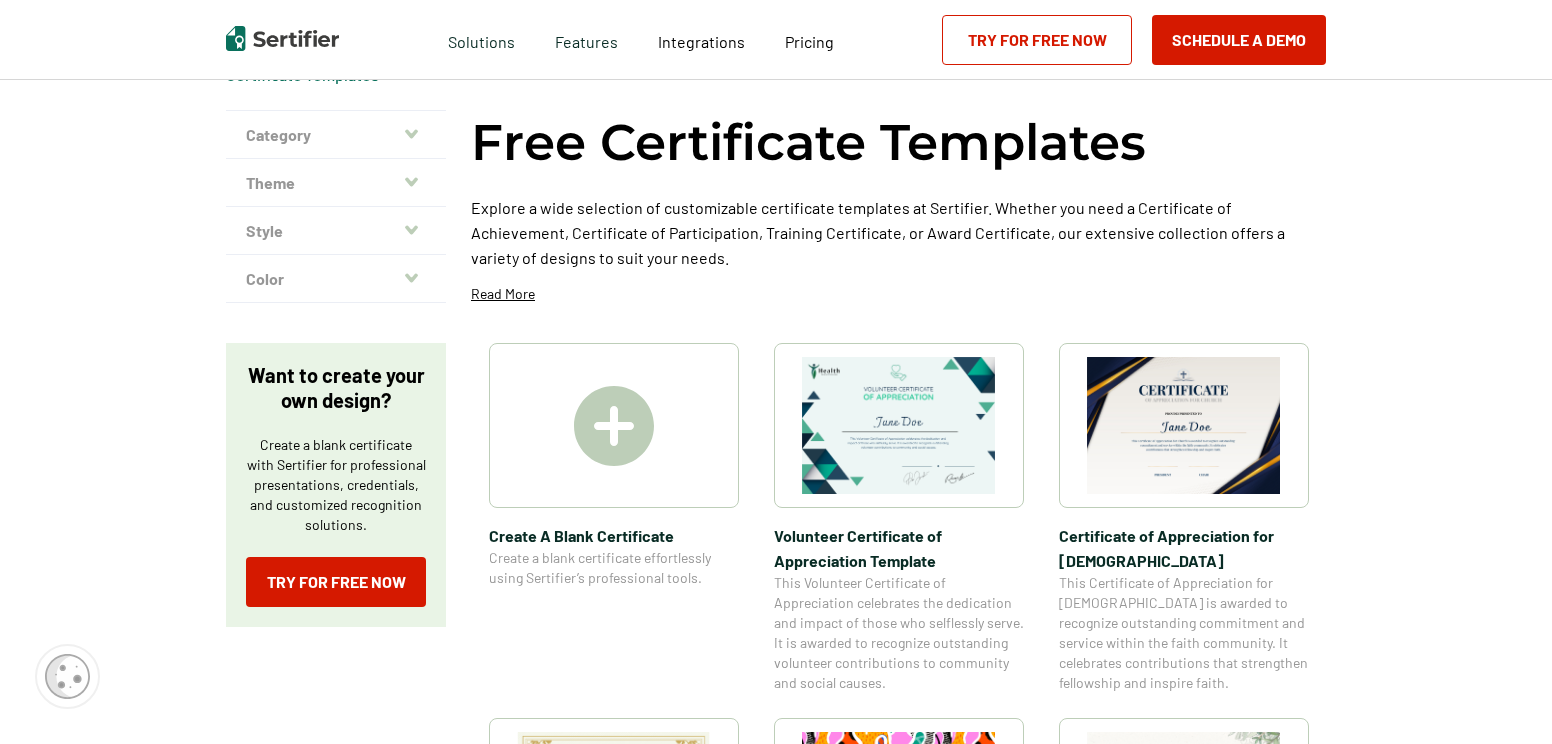 scroll, scrollTop: 0, scrollLeft: 0, axis: both 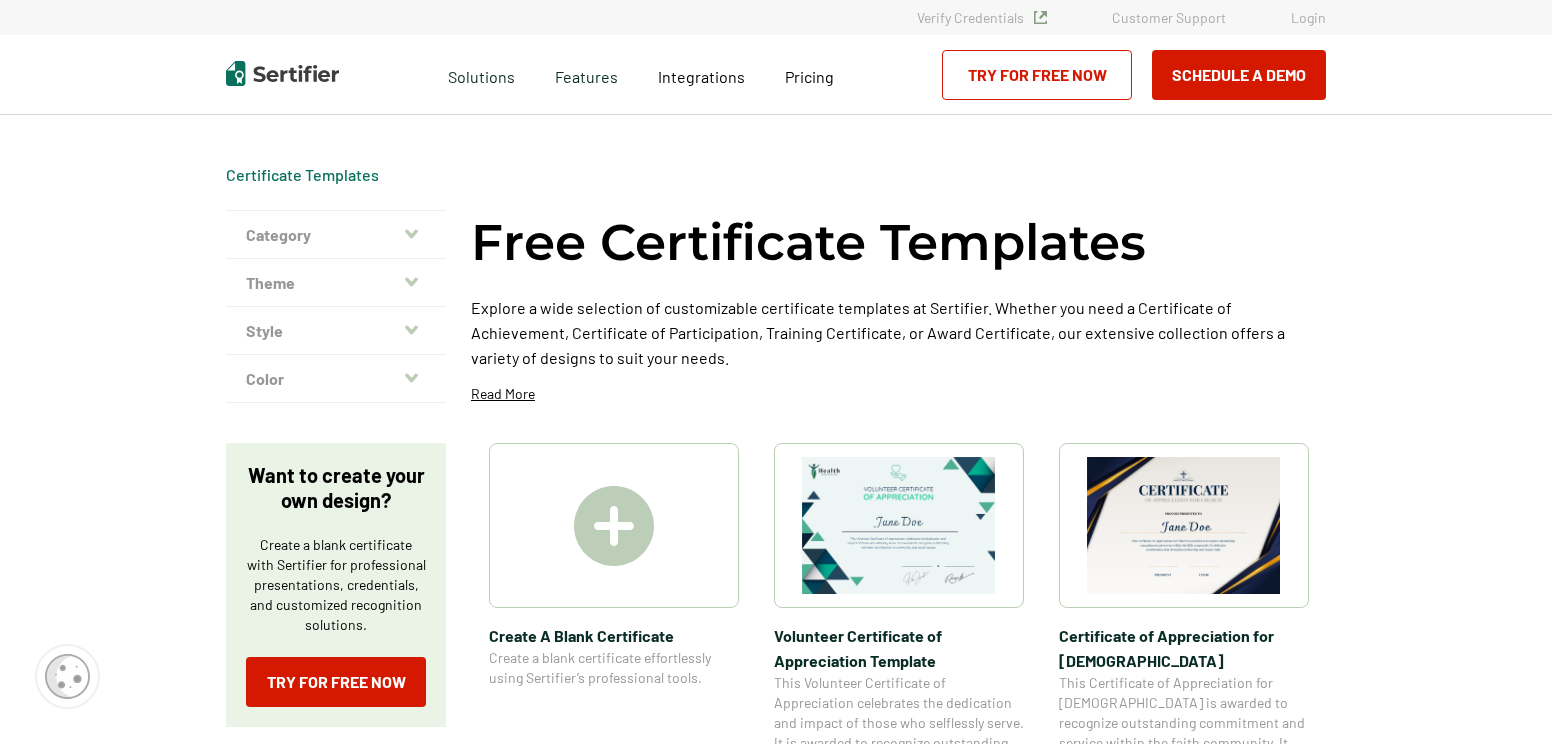 click on "Theme" at bounding box center [336, 283] 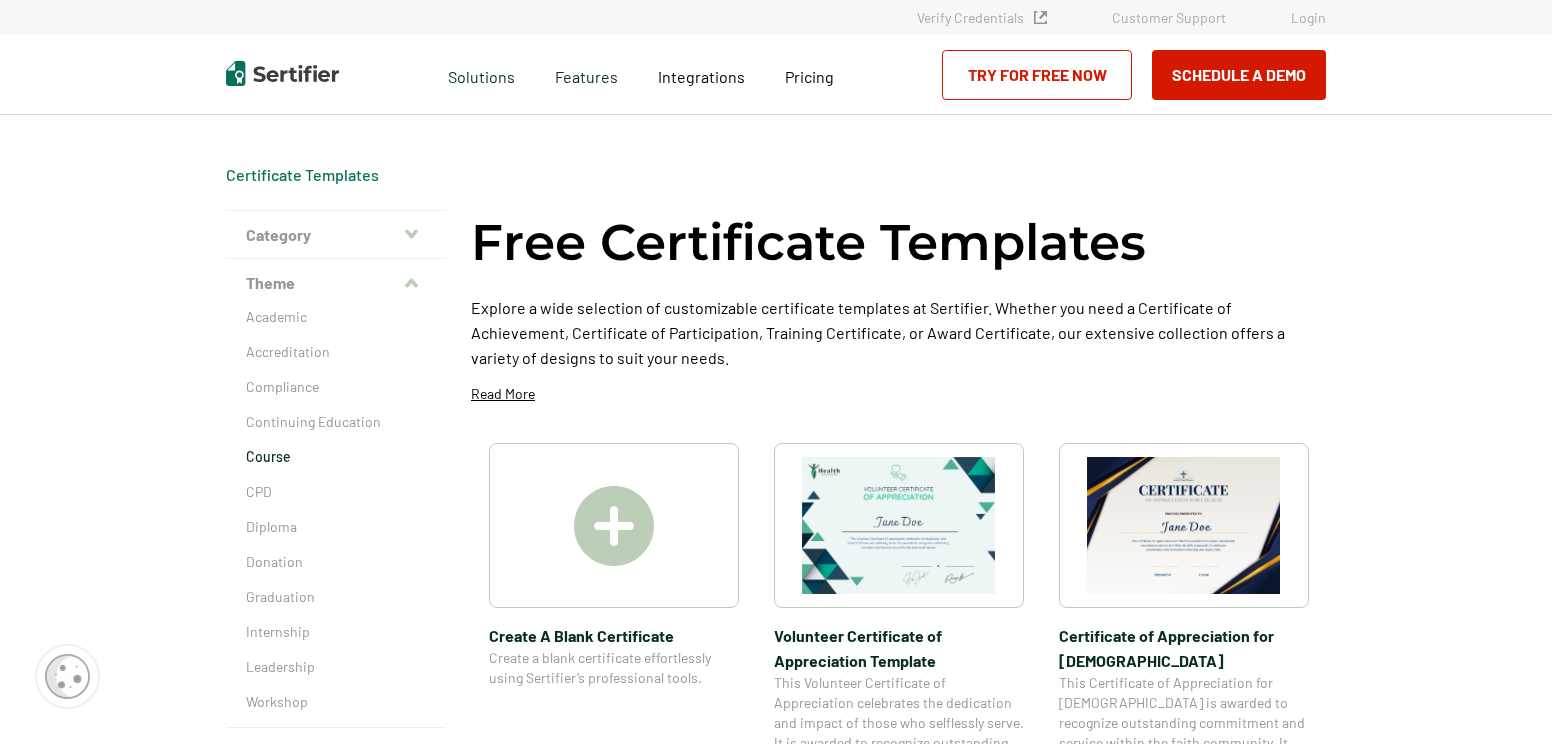 scroll, scrollTop: 100, scrollLeft: 0, axis: vertical 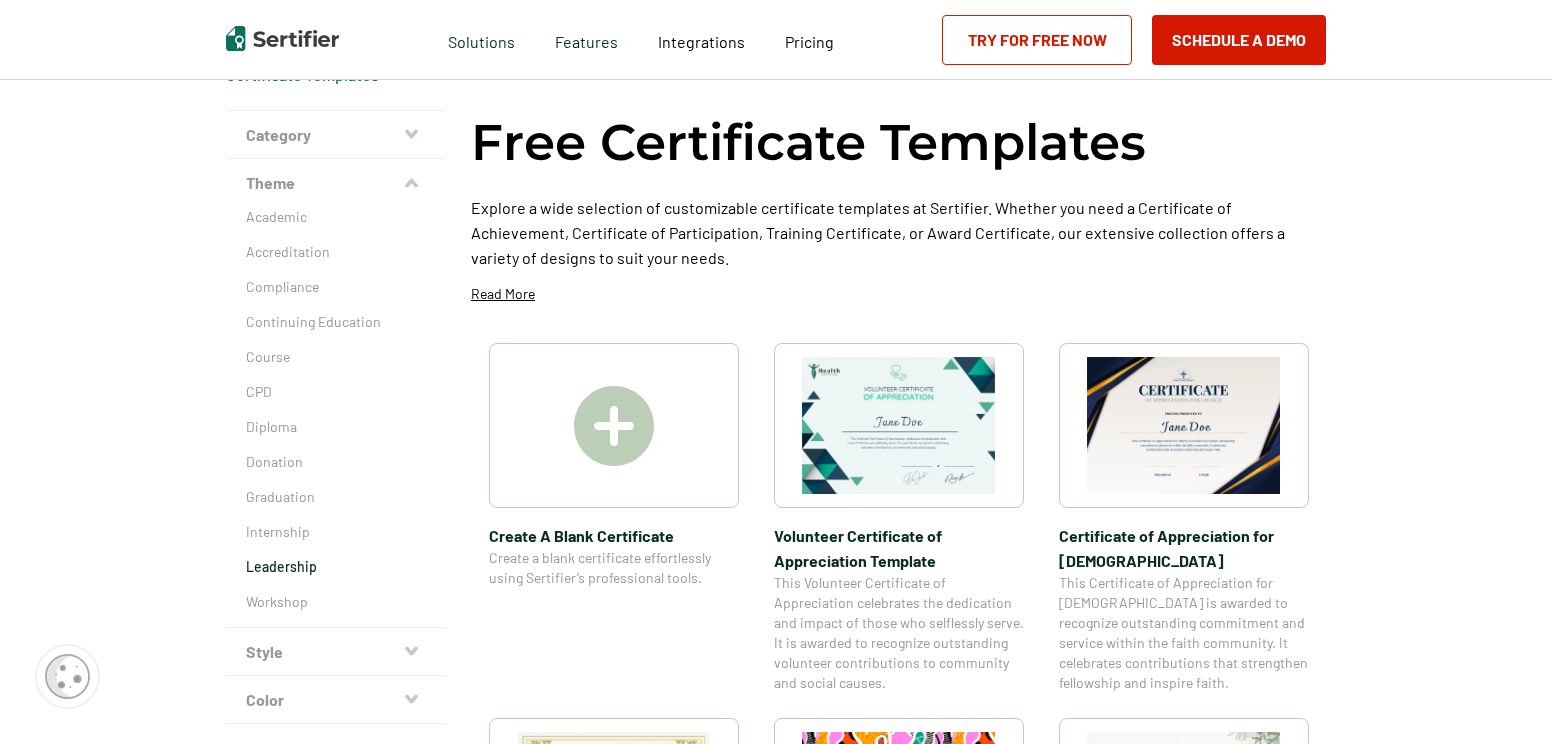 click on "Leadership" at bounding box center [336, 567] 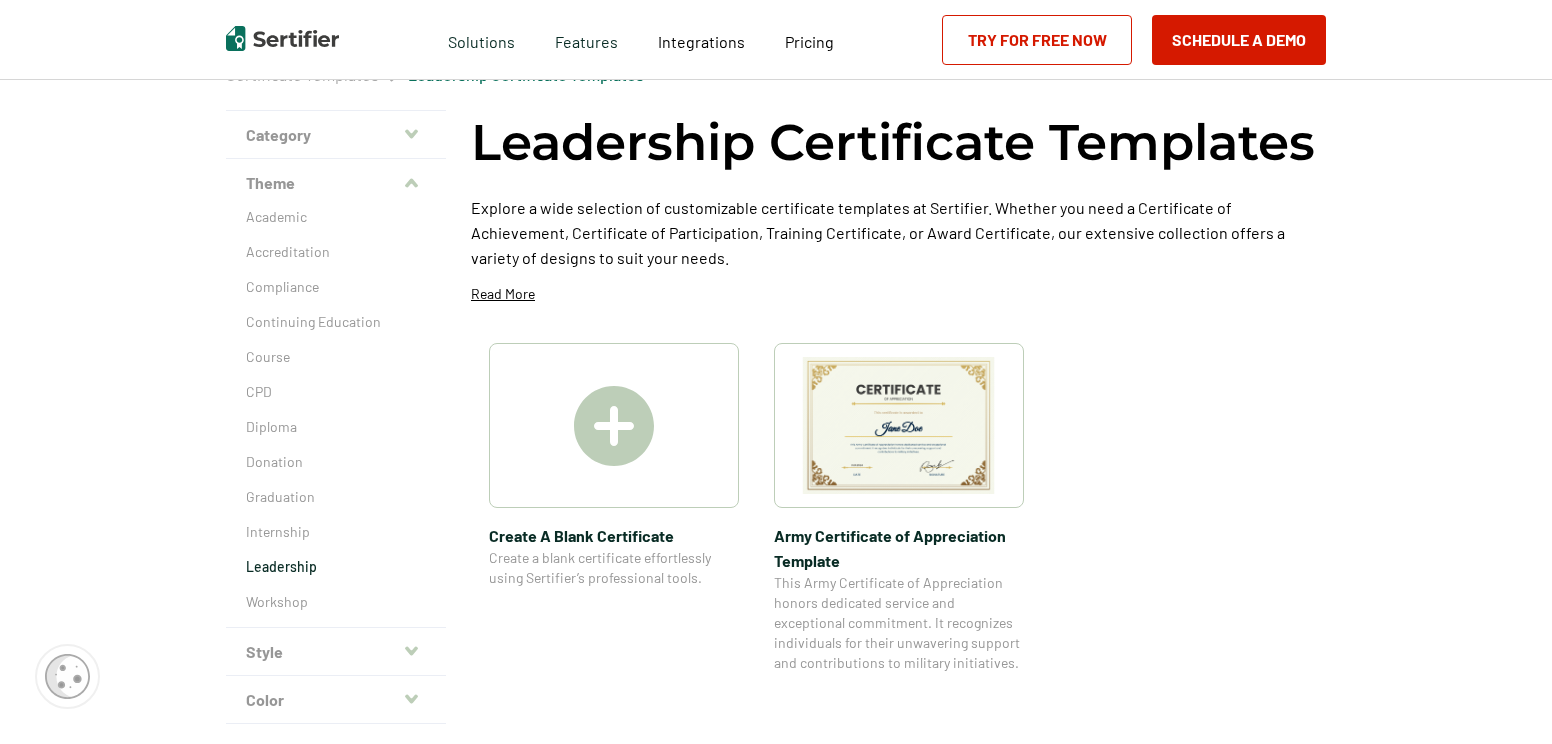 scroll, scrollTop: 200, scrollLeft: 0, axis: vertical 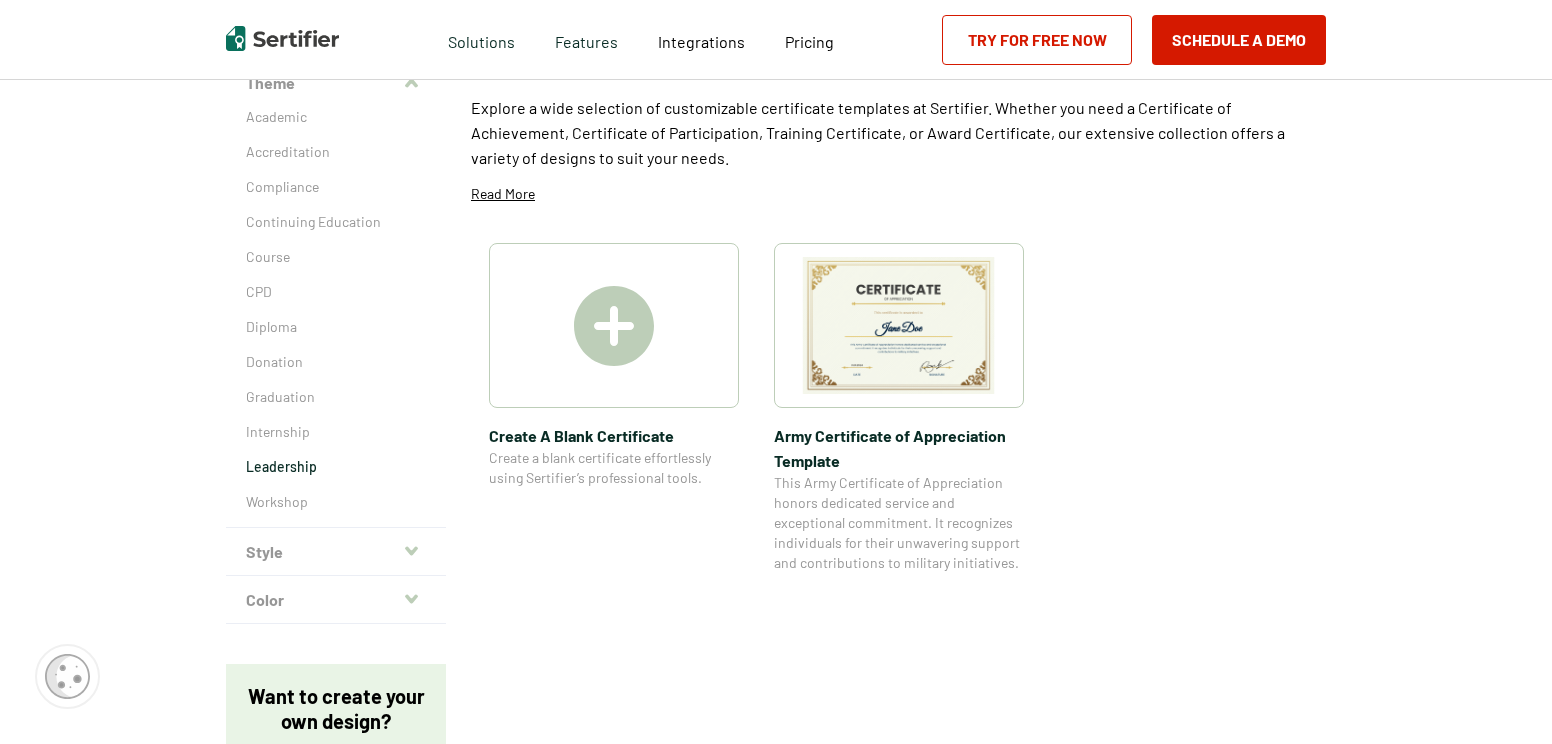 click on "Style" at bounding box center [336, 552] 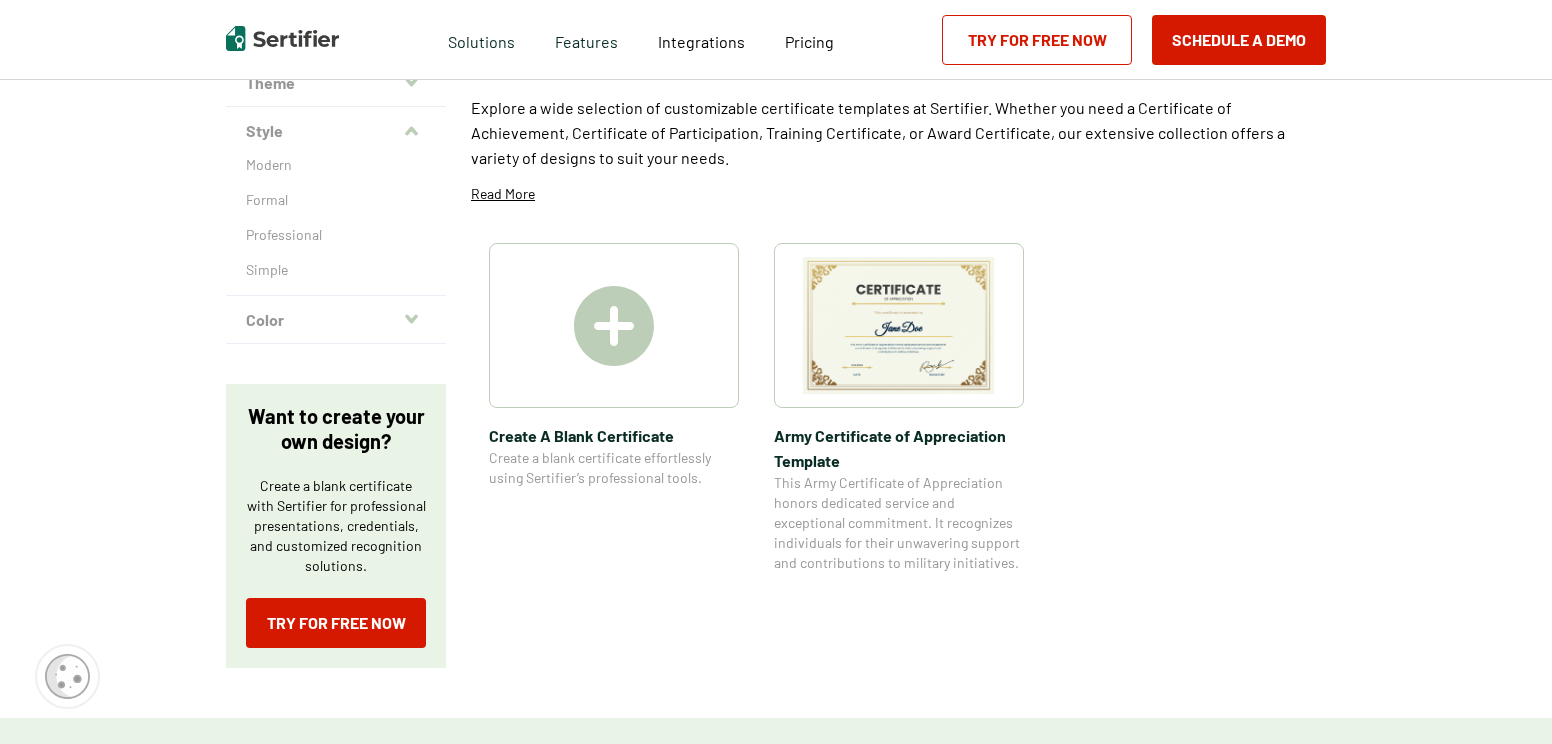 scroll, scrollTop: 0, scrollLeft: 0, axis: both 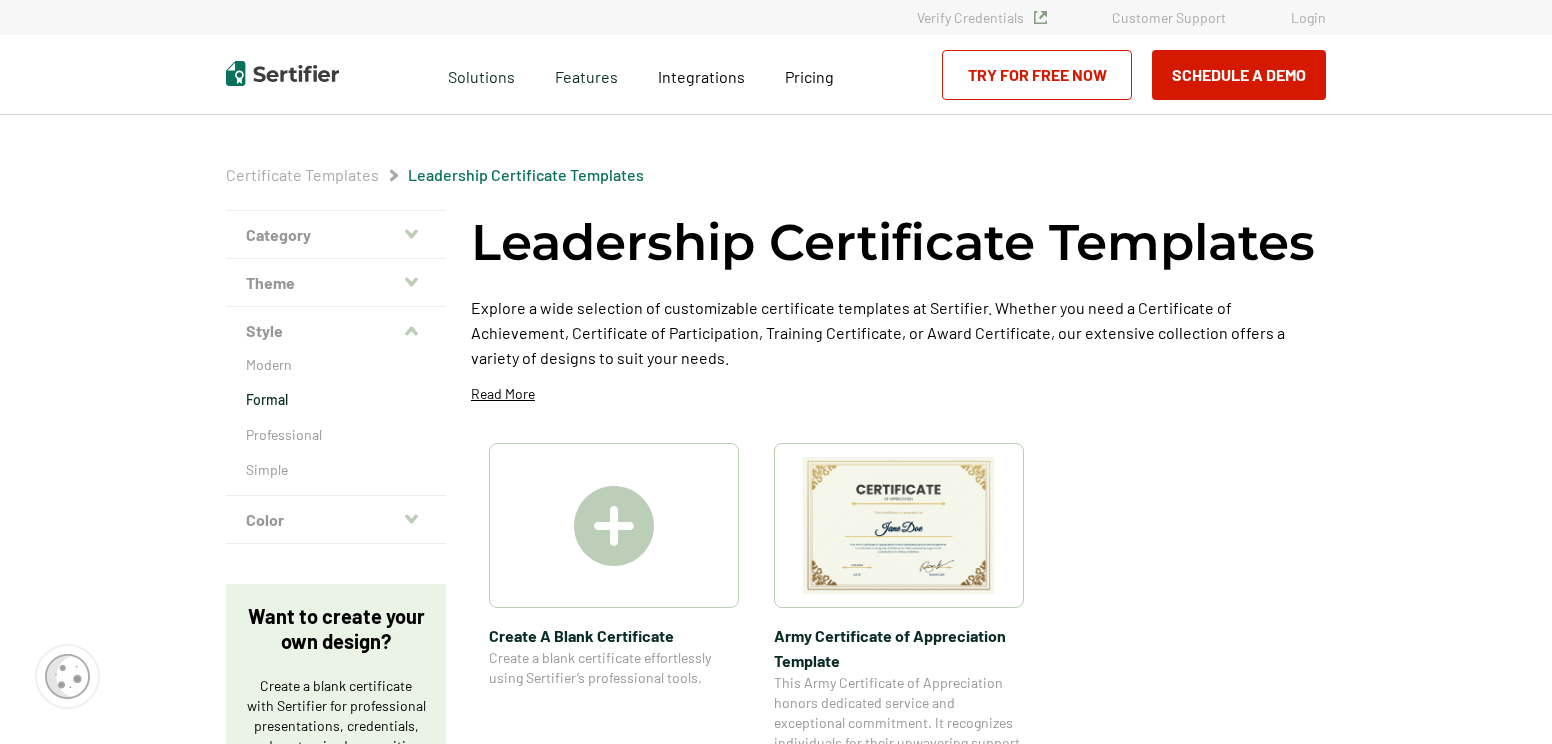 click on "Formal" at bounding box center [336, 400] 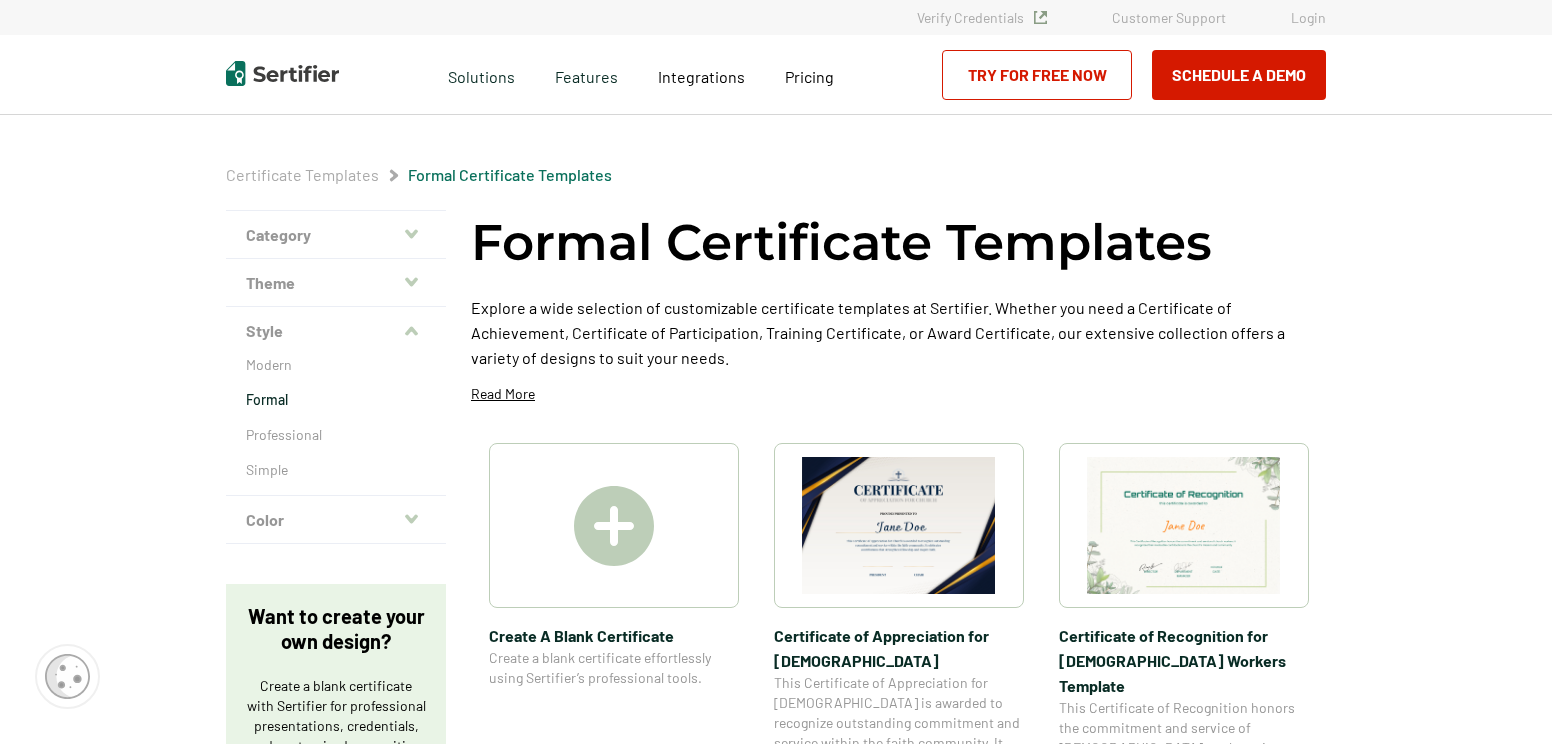 click on "Formal" at bounding box center [336, 400] 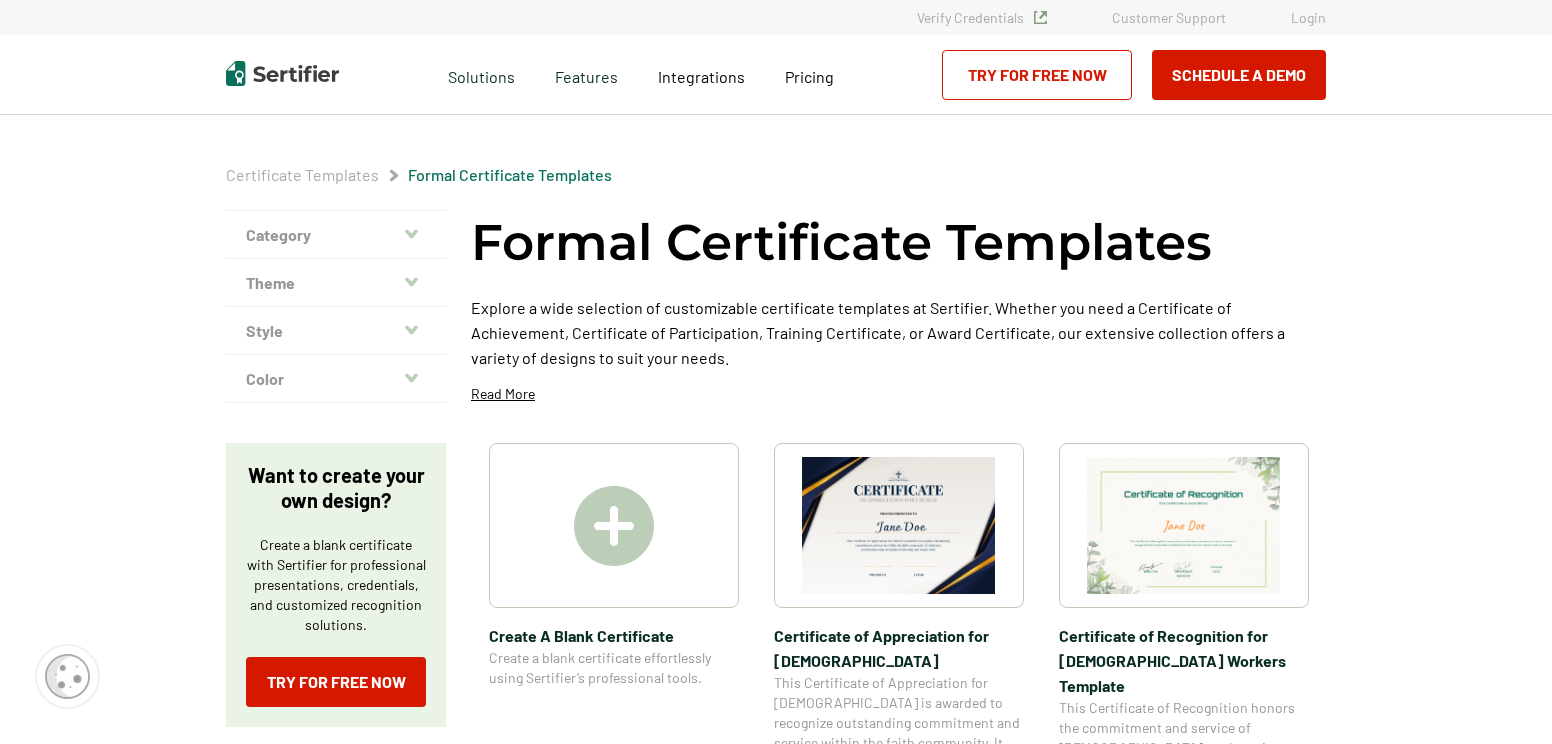 click on "Category" at bounding box center (336, 235) 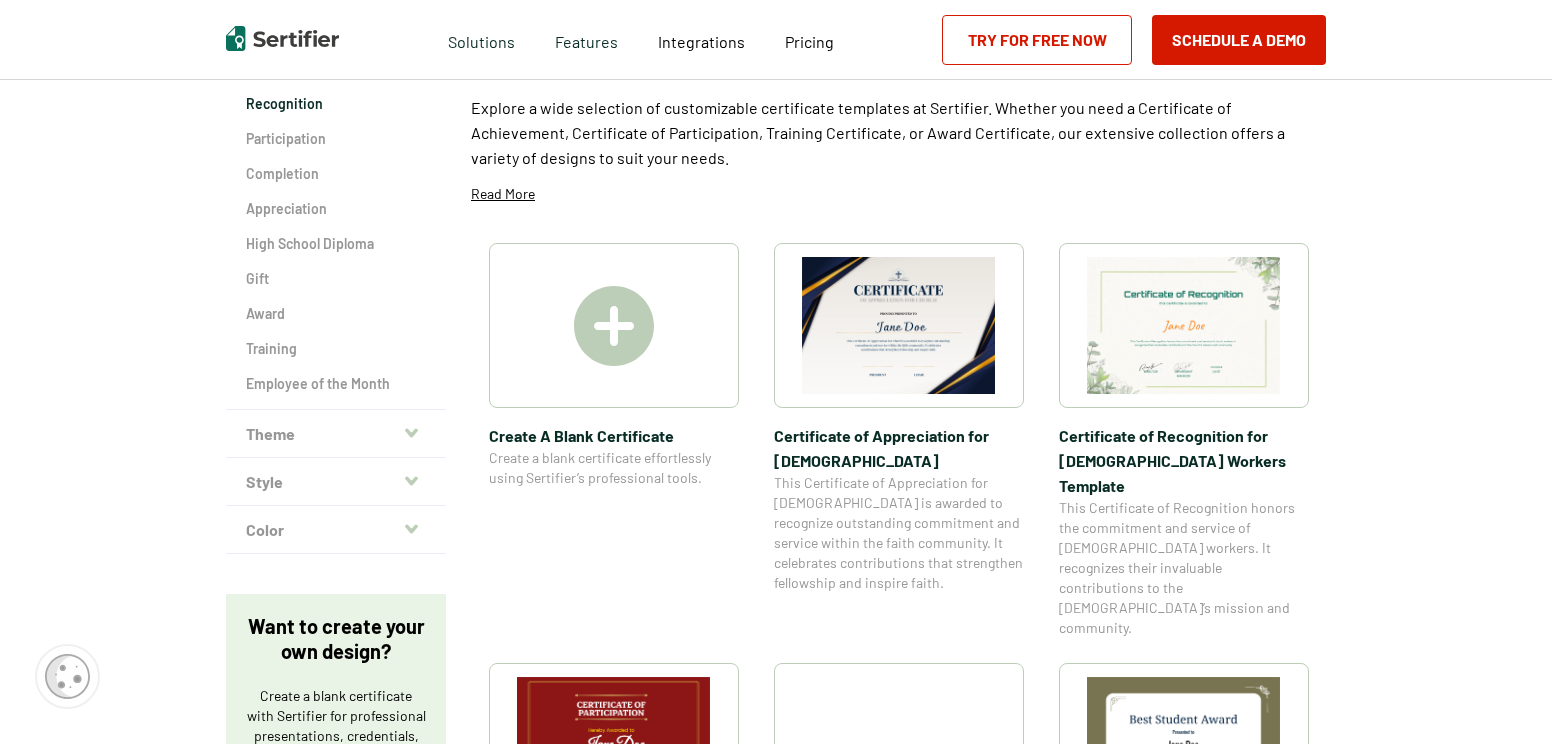 scroll, scrollTop: 0, scrollLeft: 0, axis: both 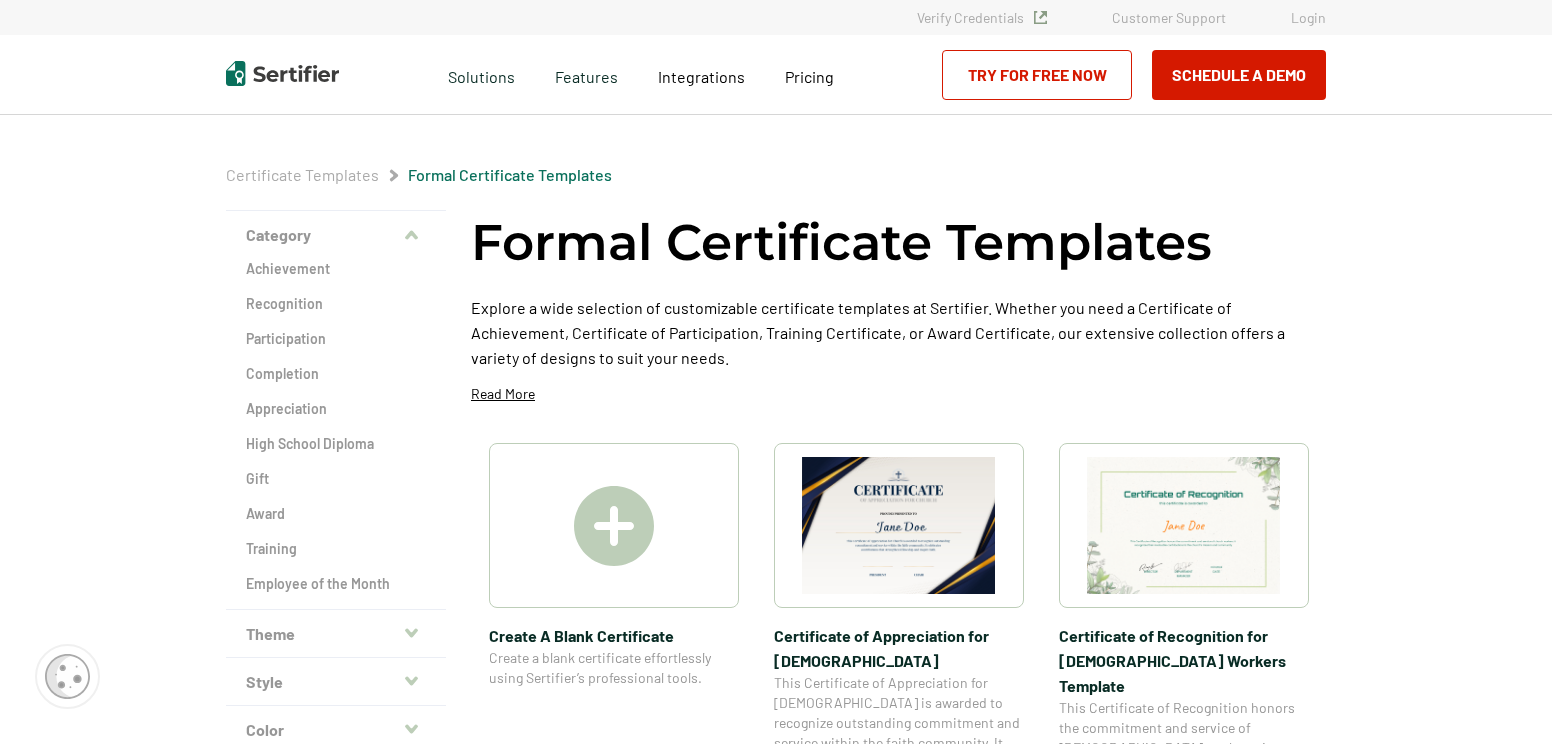click 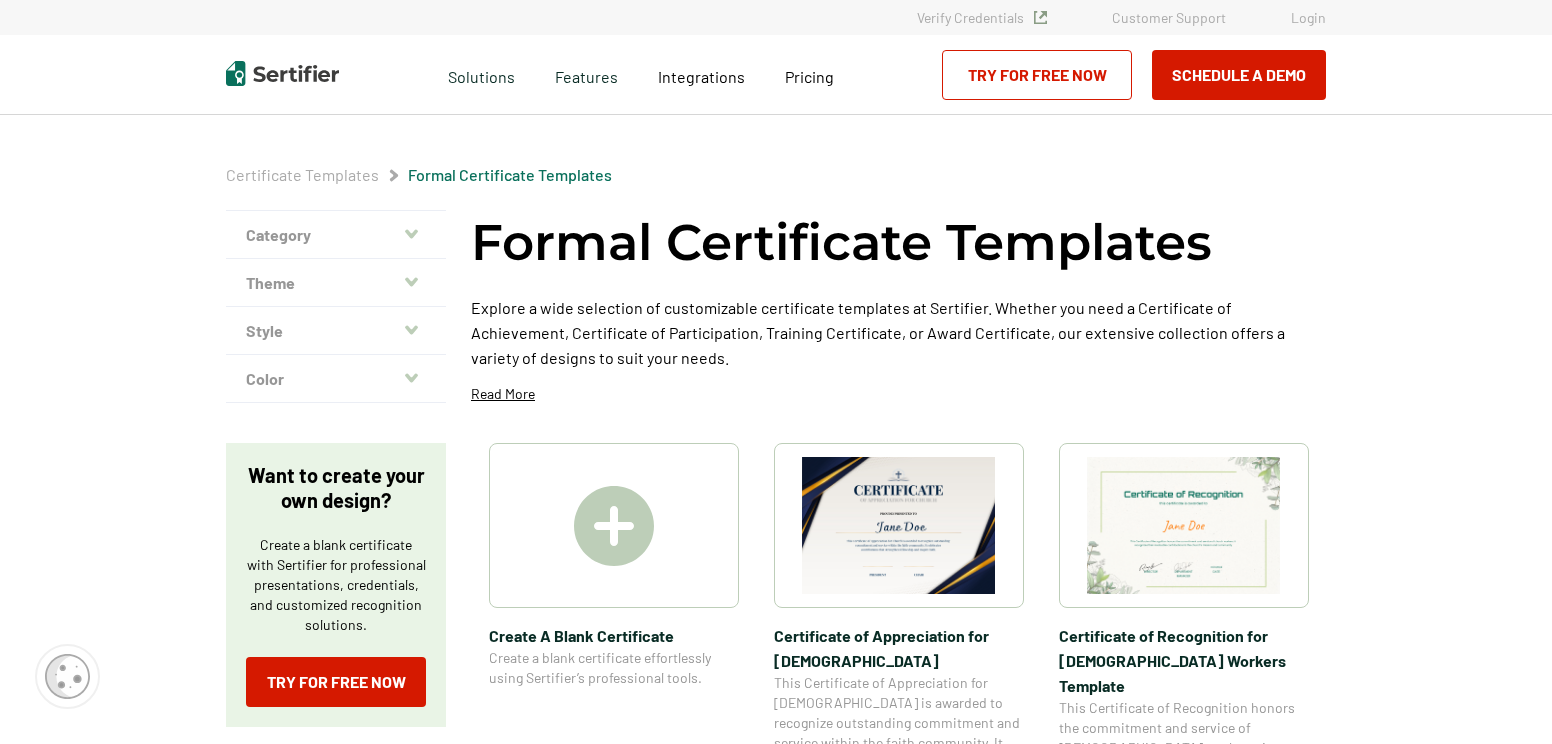 click 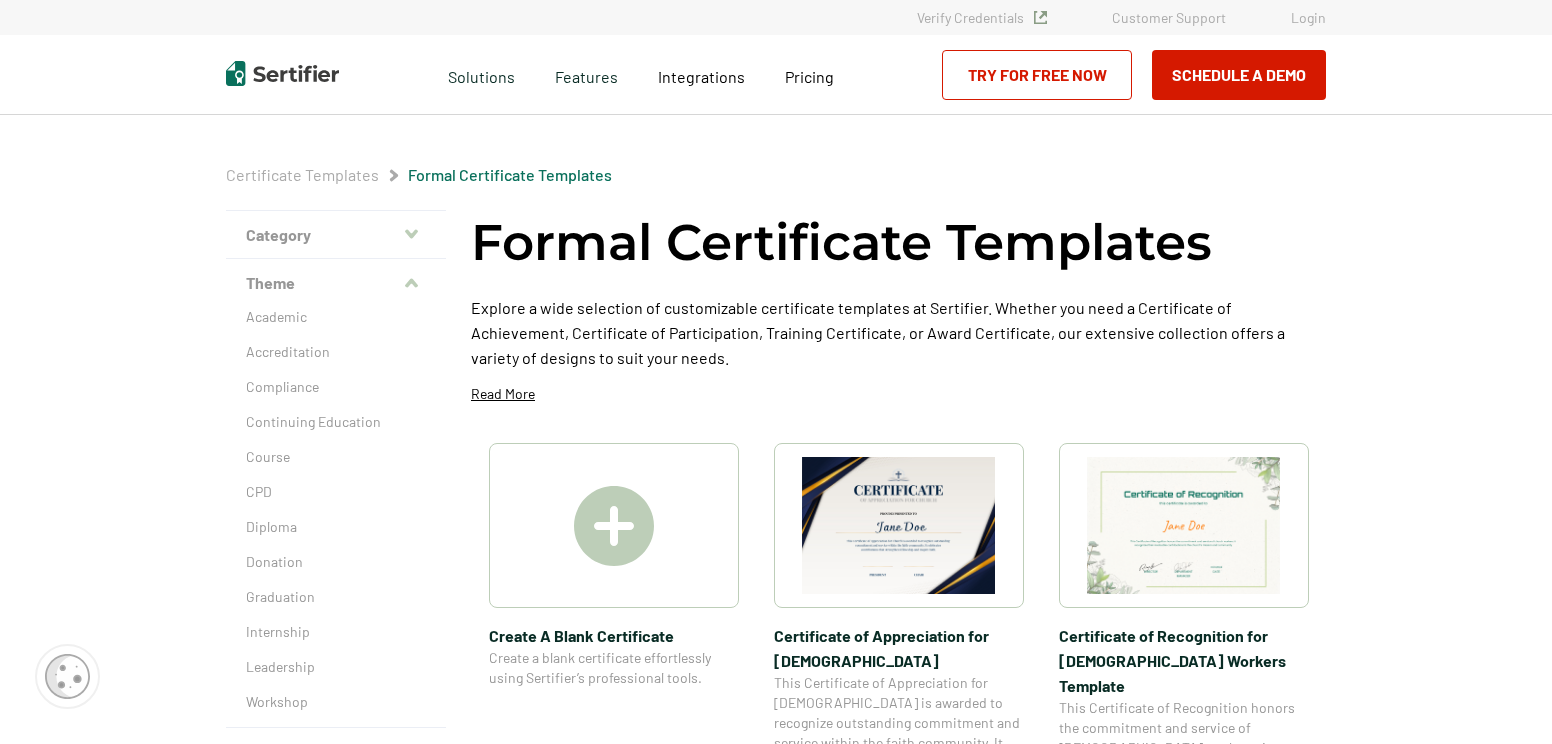 click 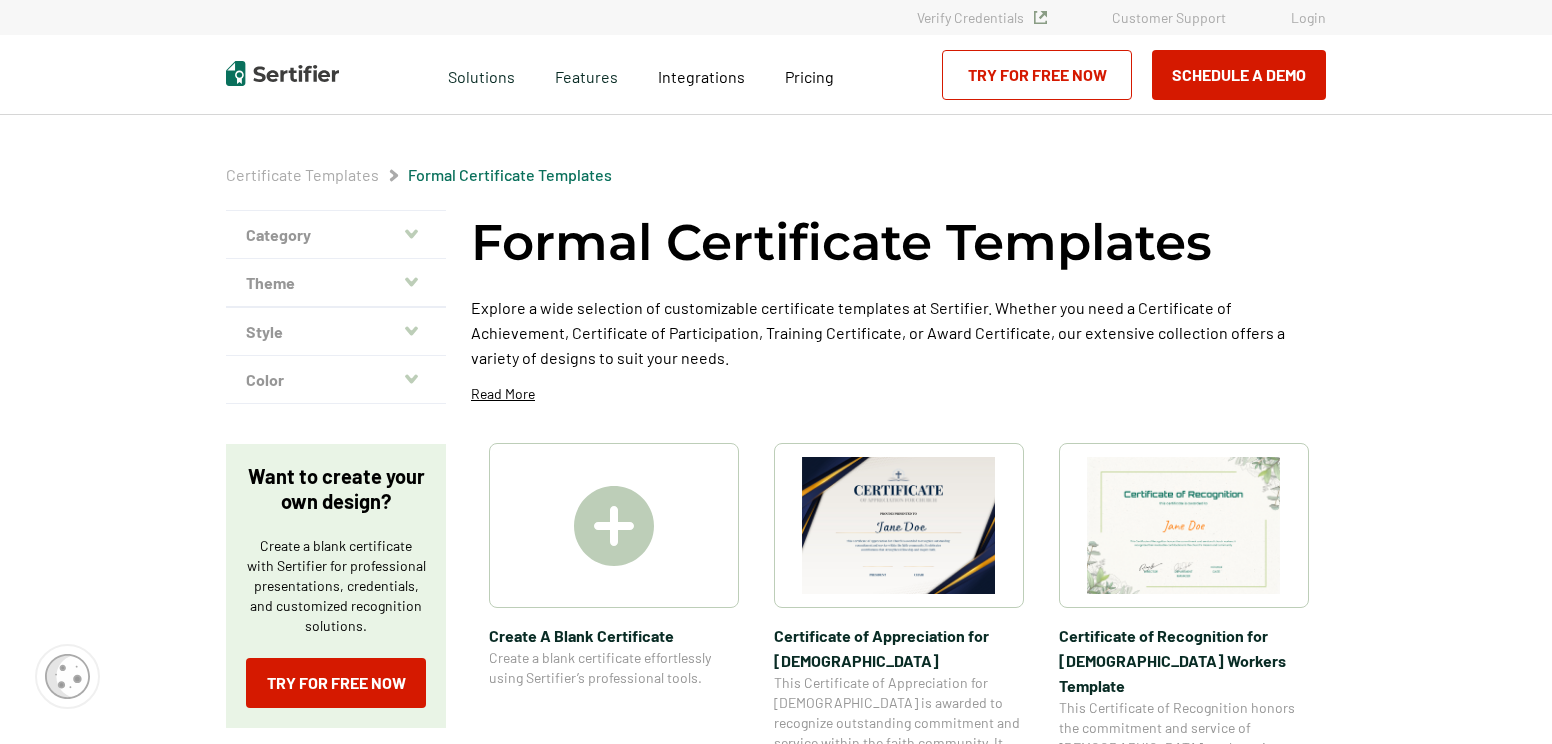 click on "Category" at bounding box center (336, 235) 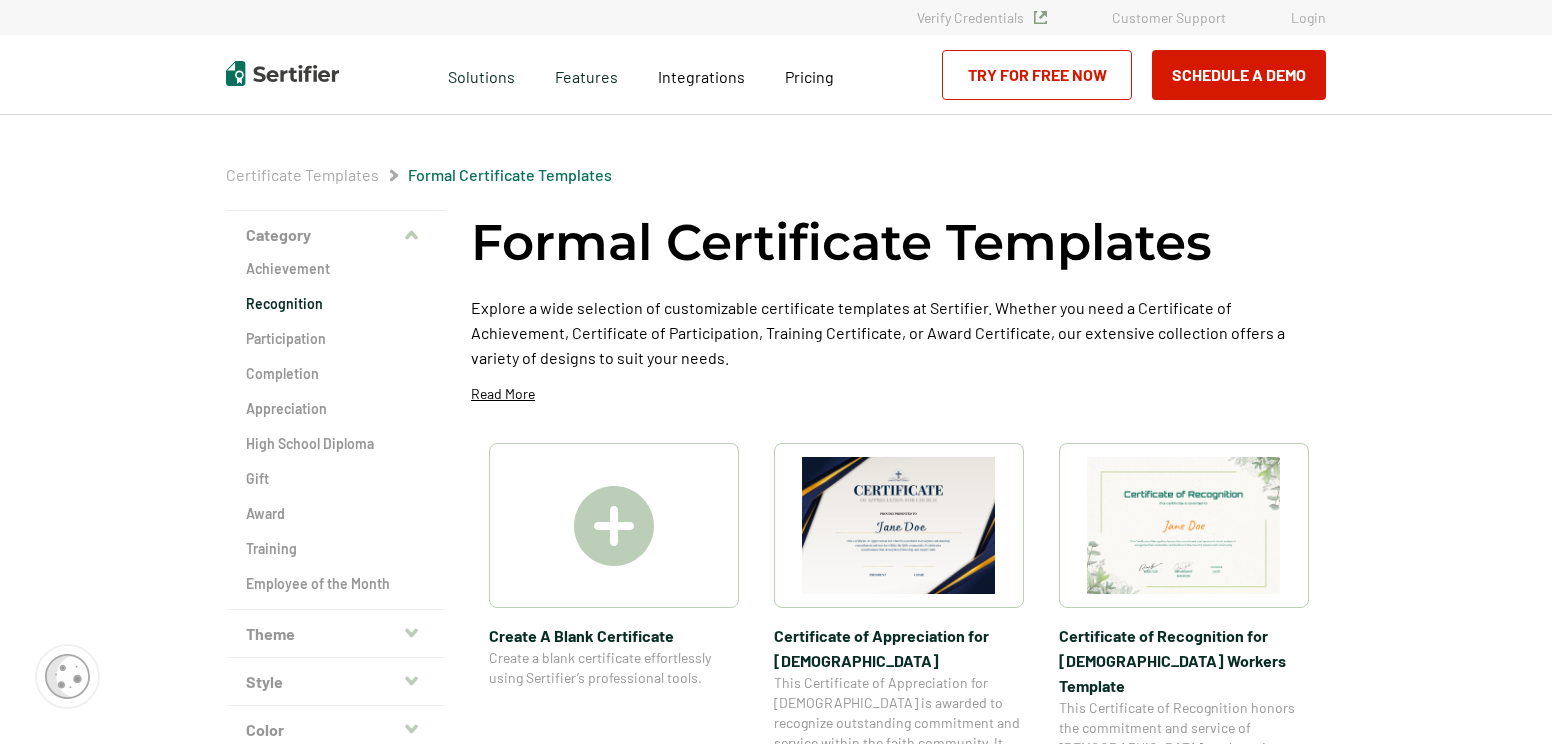 click on "Recognition" at bounding box center [336, 304] 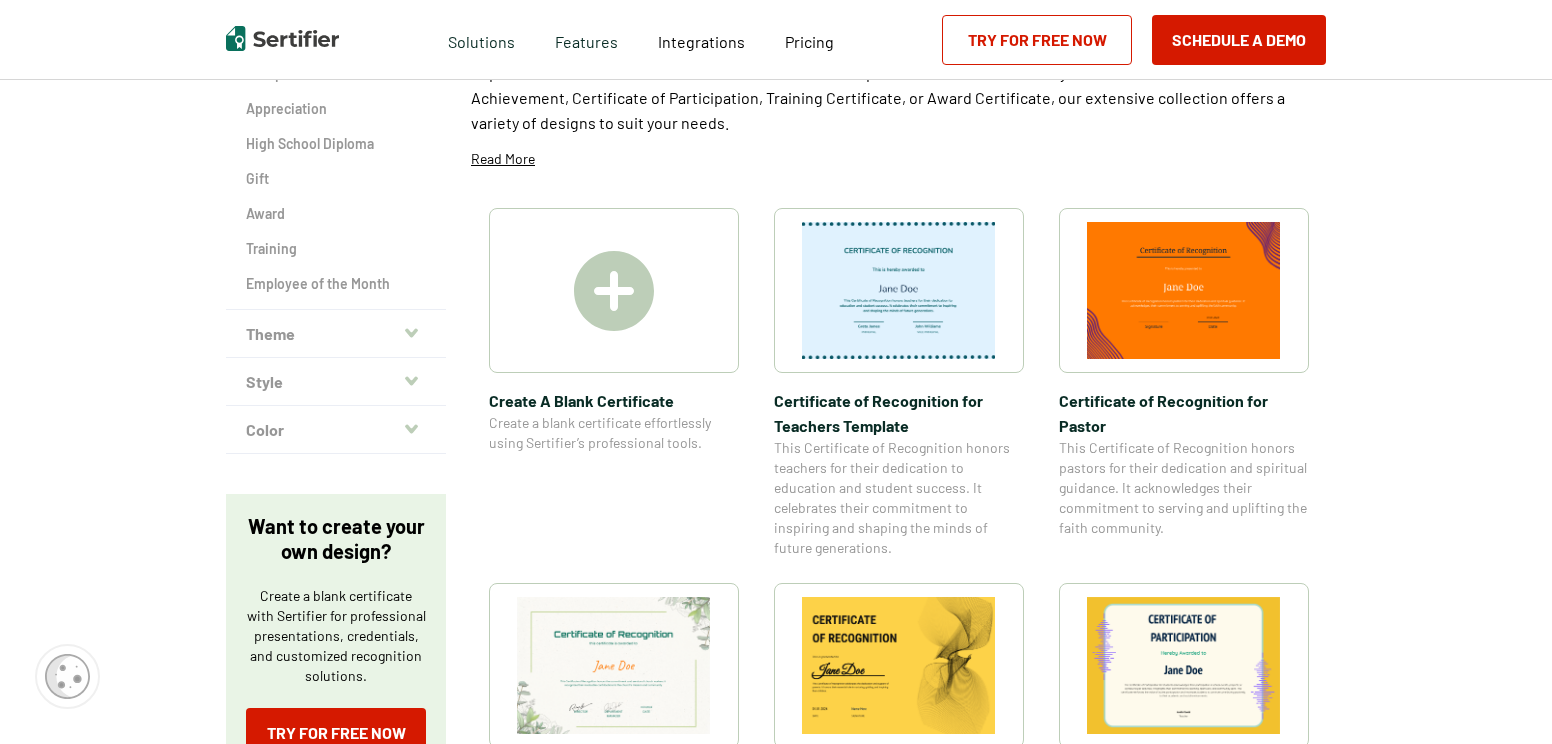 scroll, scrollTop: 100, scrollLeft: 0, axis: vertical 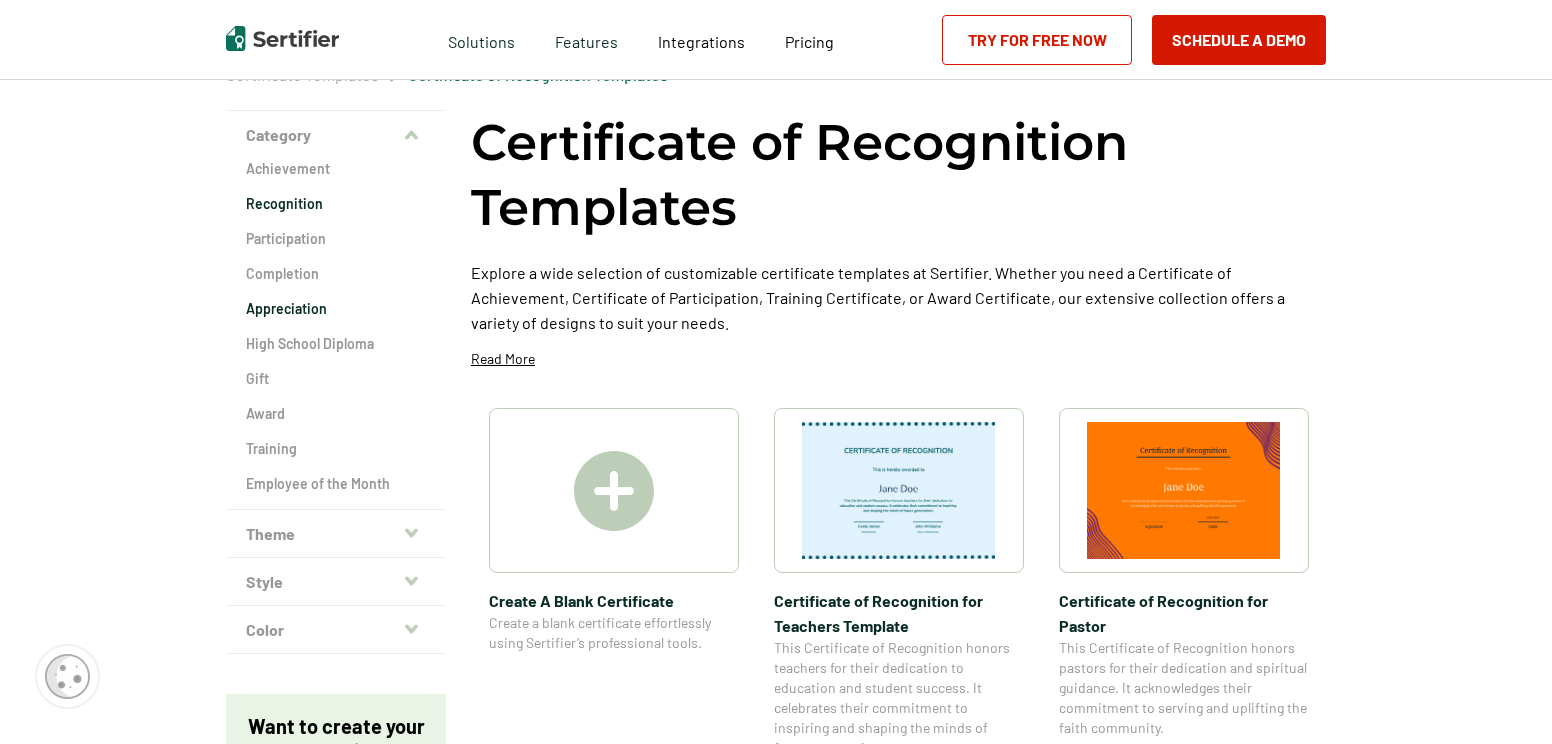 click on "Appreciation" at bounding box center [336, 309] 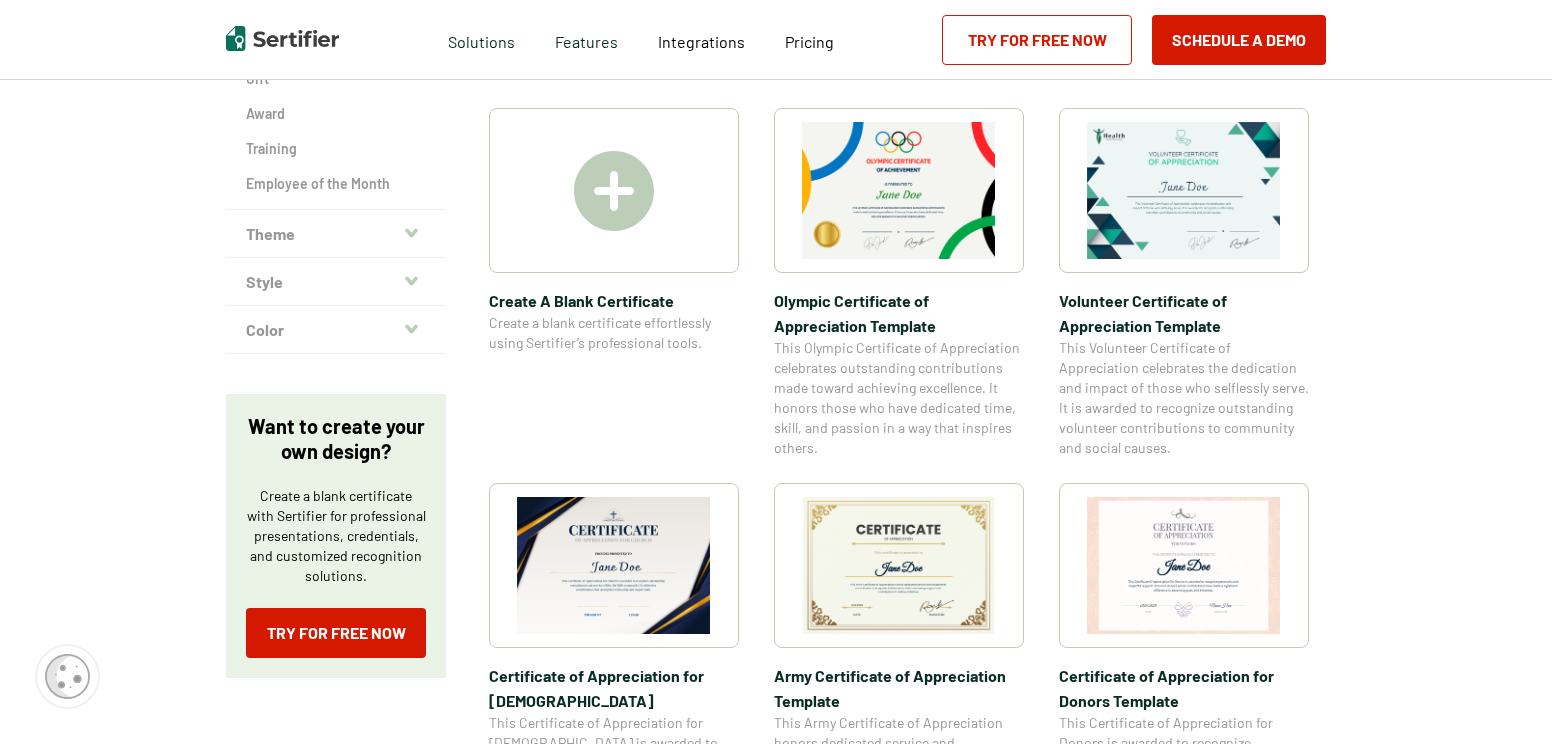 scroll, scrollTop: 600, scrollLeft: 0, axis: vertical 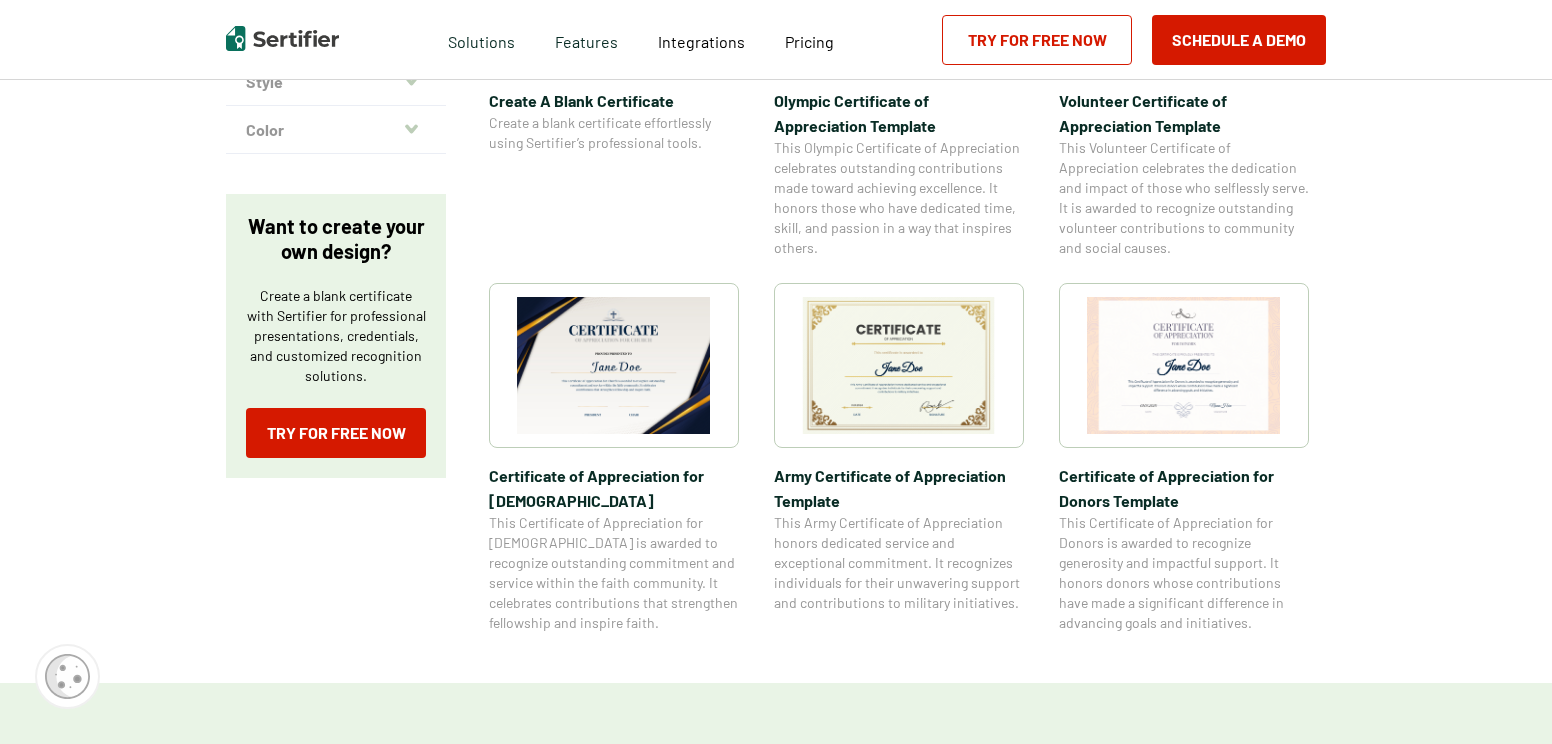 click at bounding box center (899, 365) 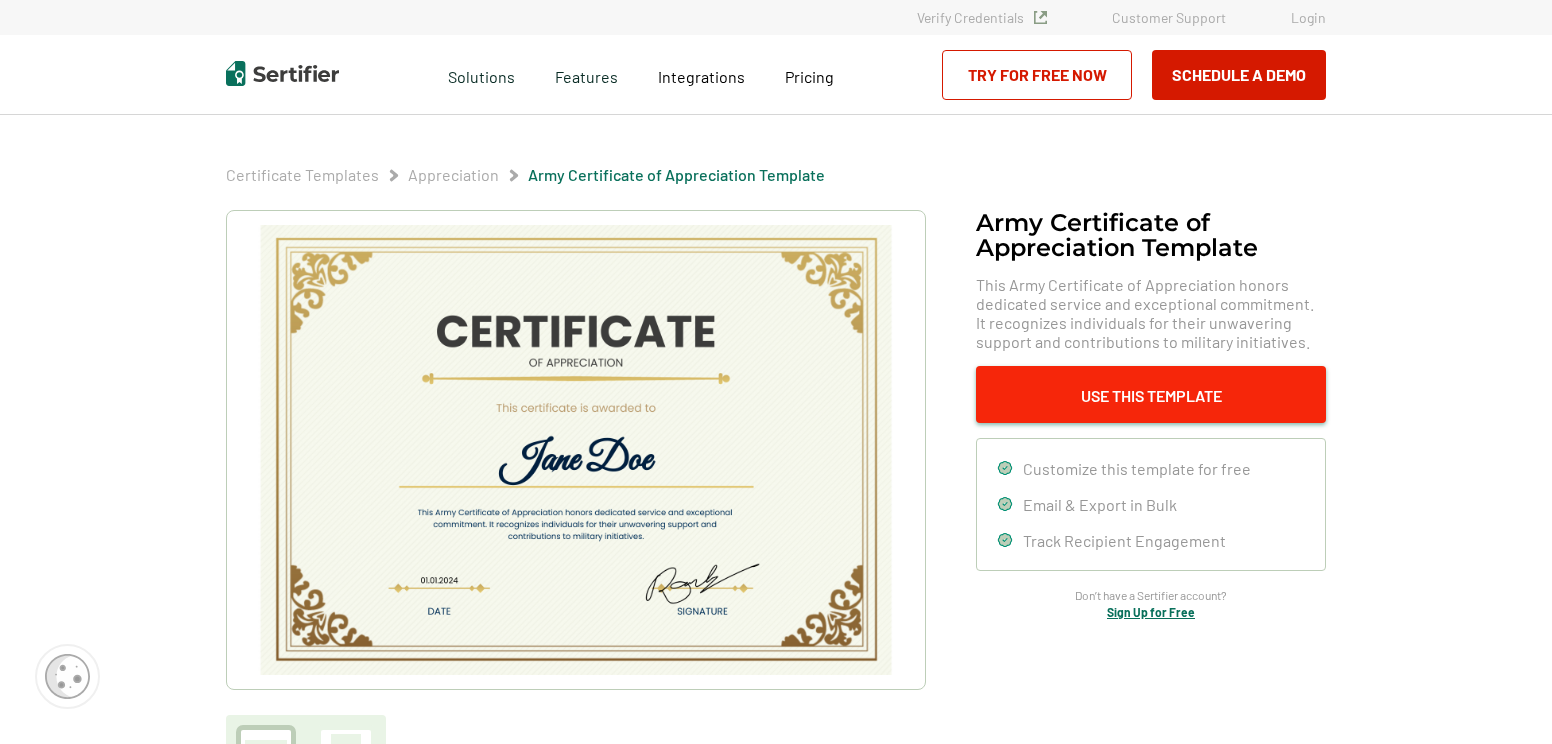 click on "Use This Template" at bounding box center [1151, 394] 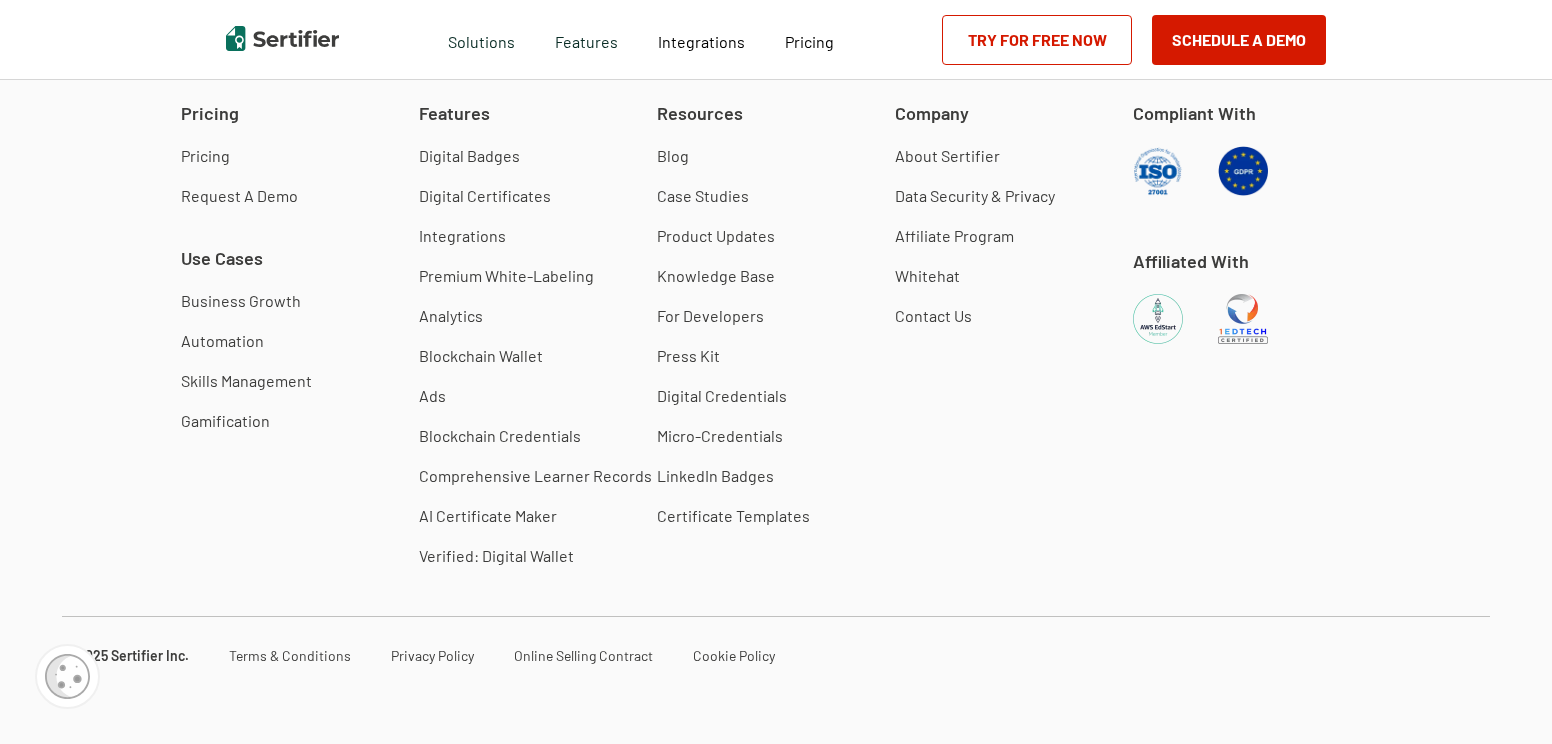 scroll, scrollTop: 14, scrollLeft: 0, axis: vertical 